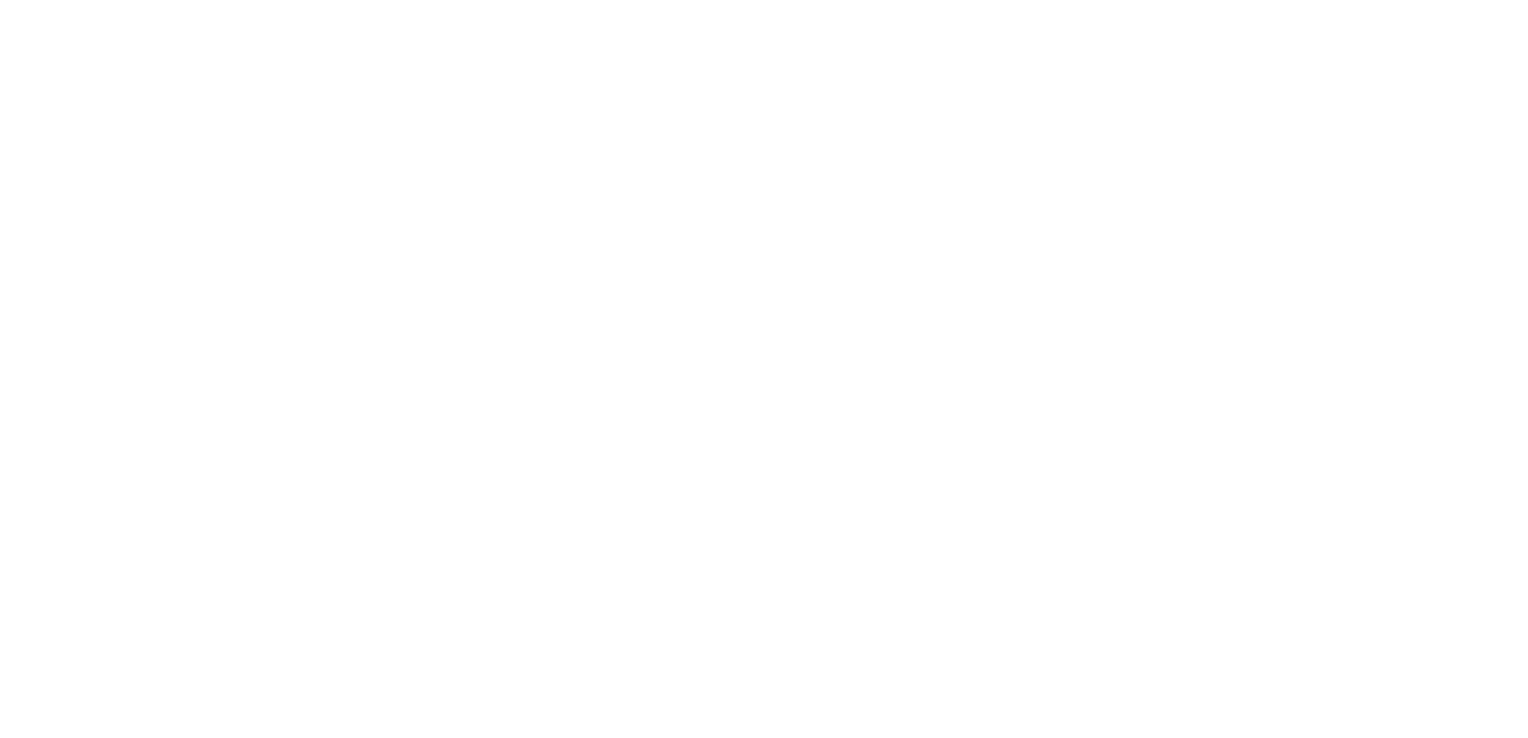 scroll, scrollTop: 0, scrollLeft: 0, axis: both 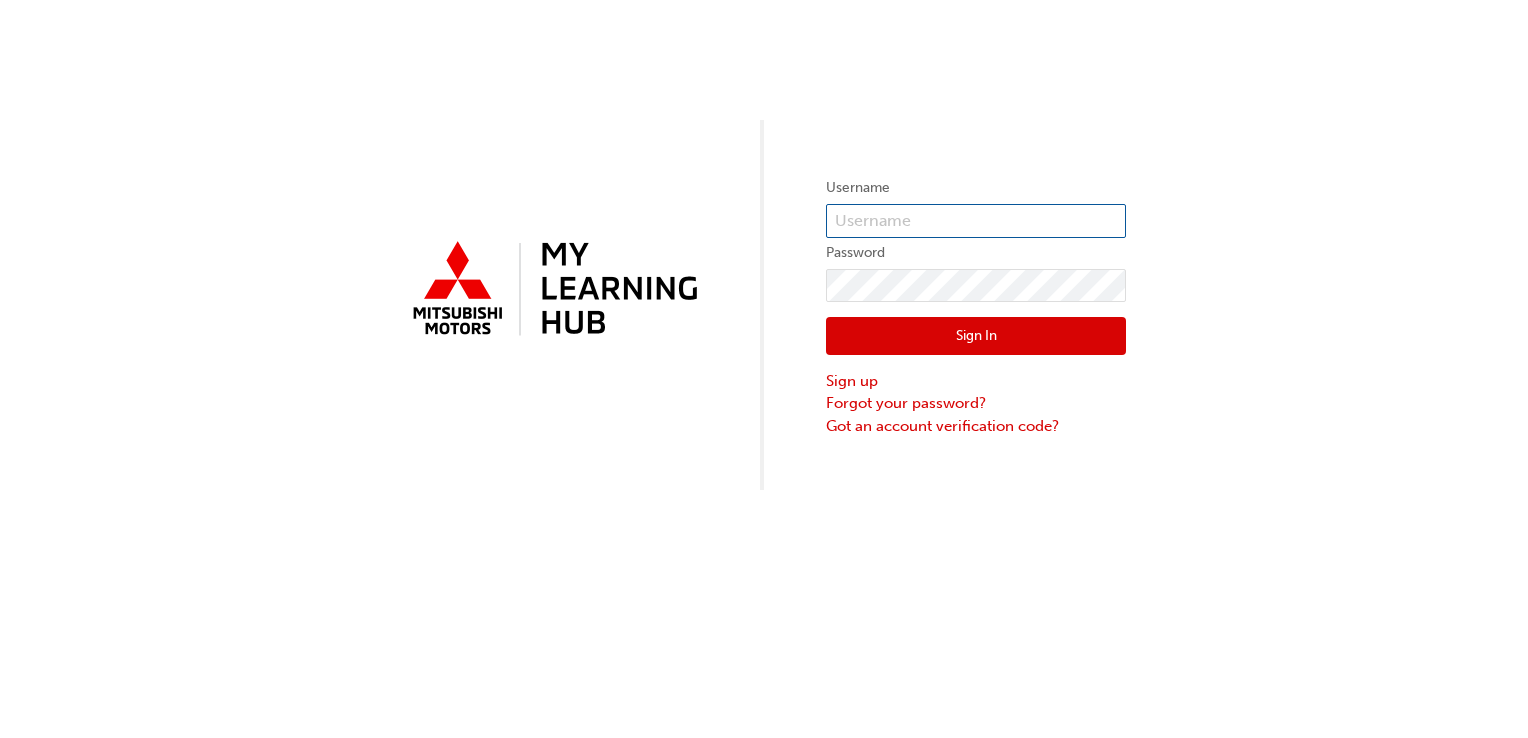 paste on "5774962" 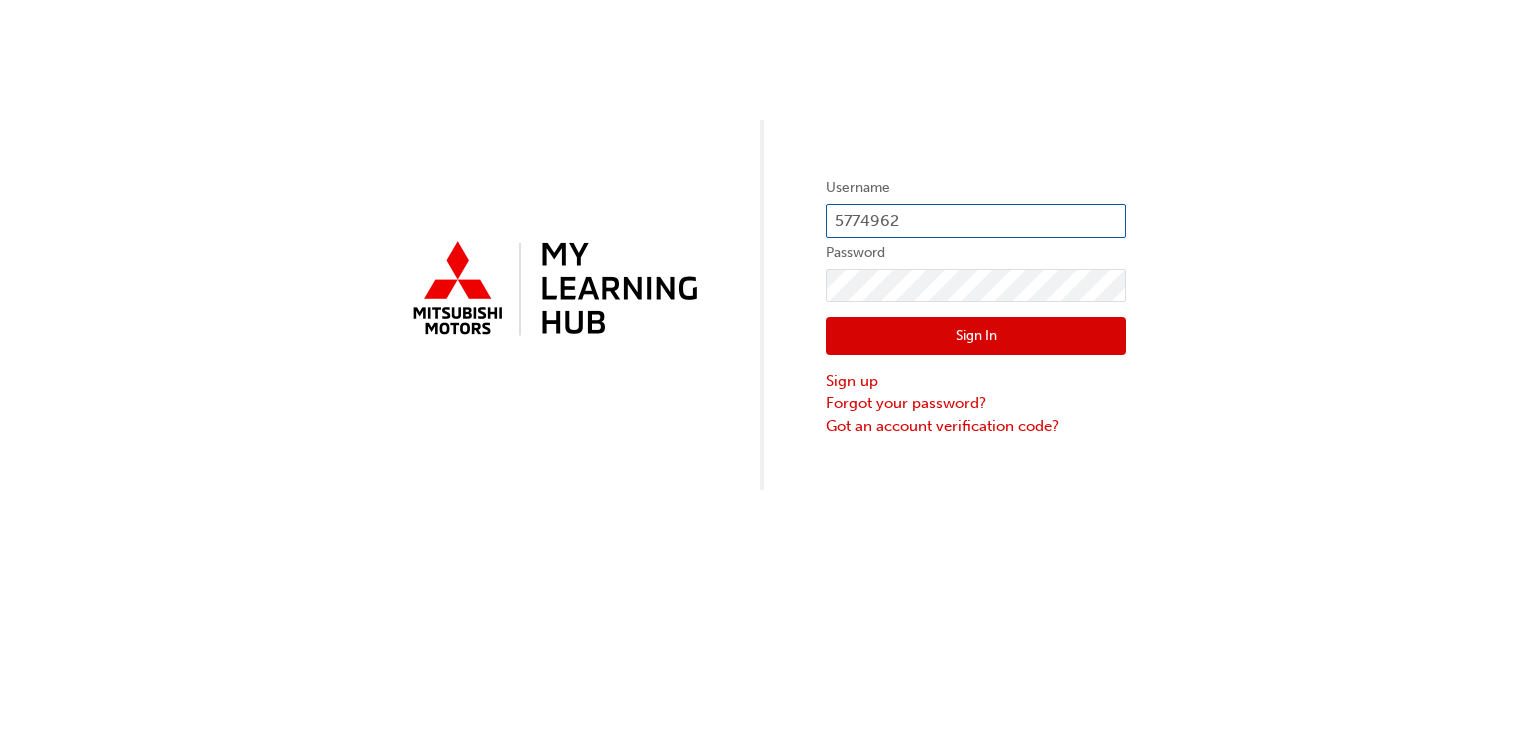 click on "5774962" at bounding box center [976, 221] 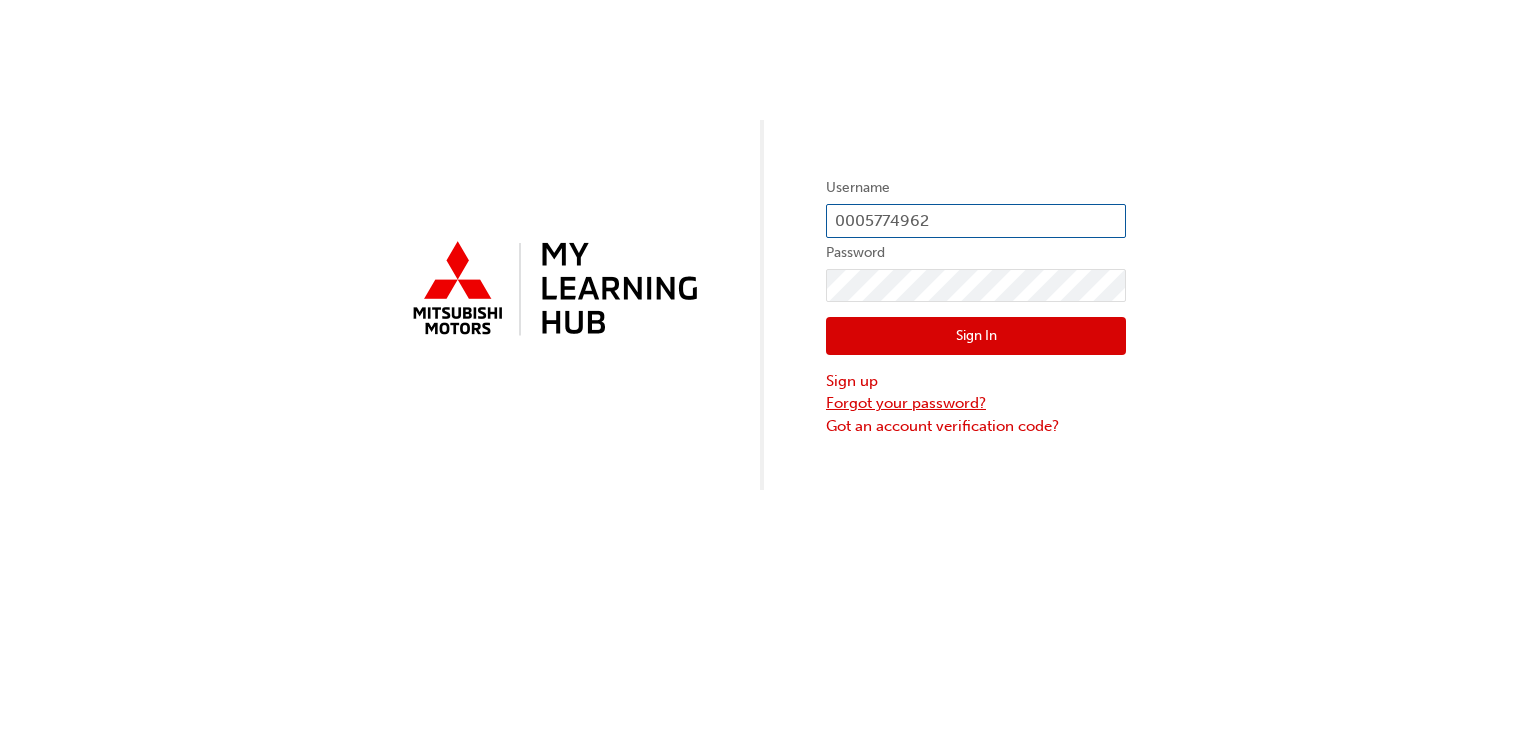 type on "0005774962" 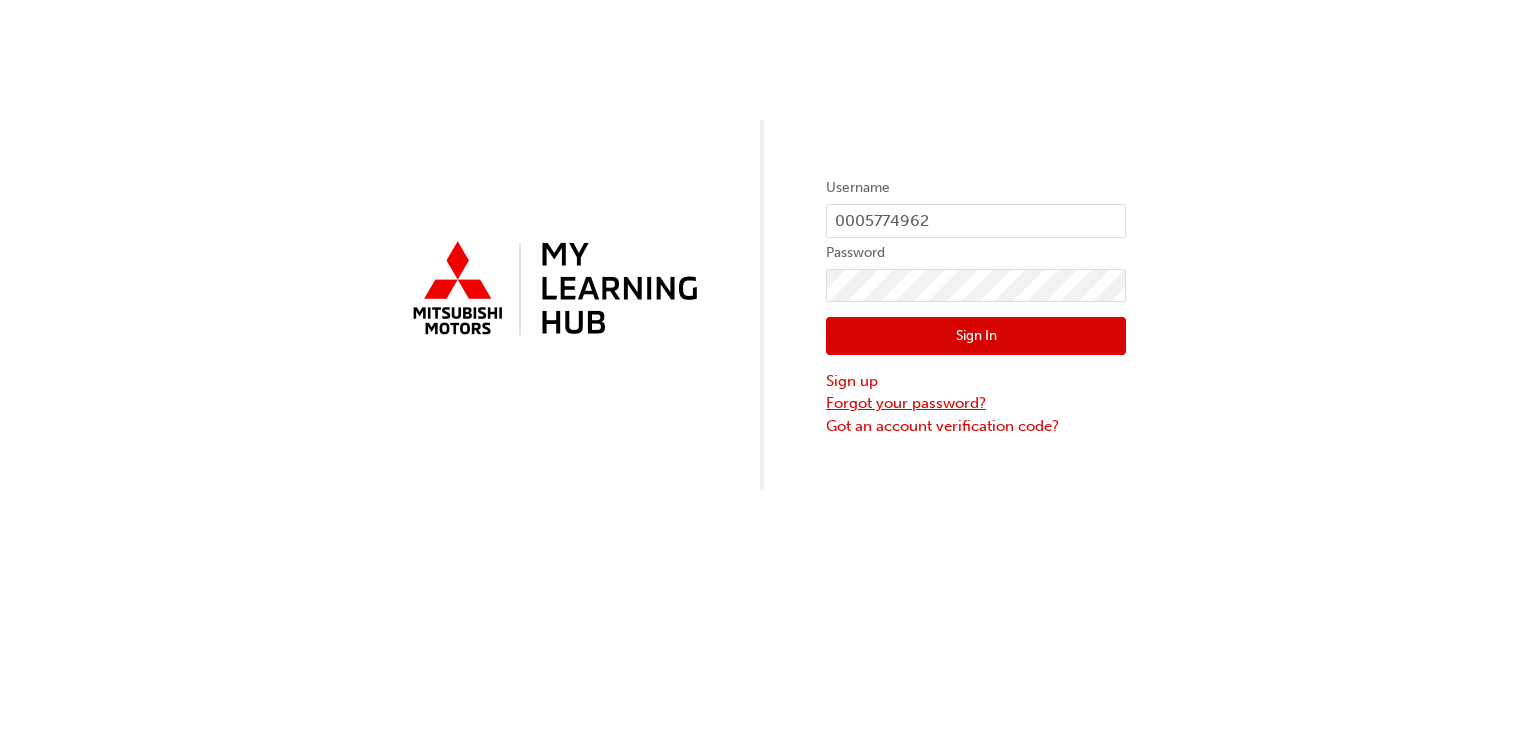 click on "Forgot your password?" at bounding box center [976, 403] 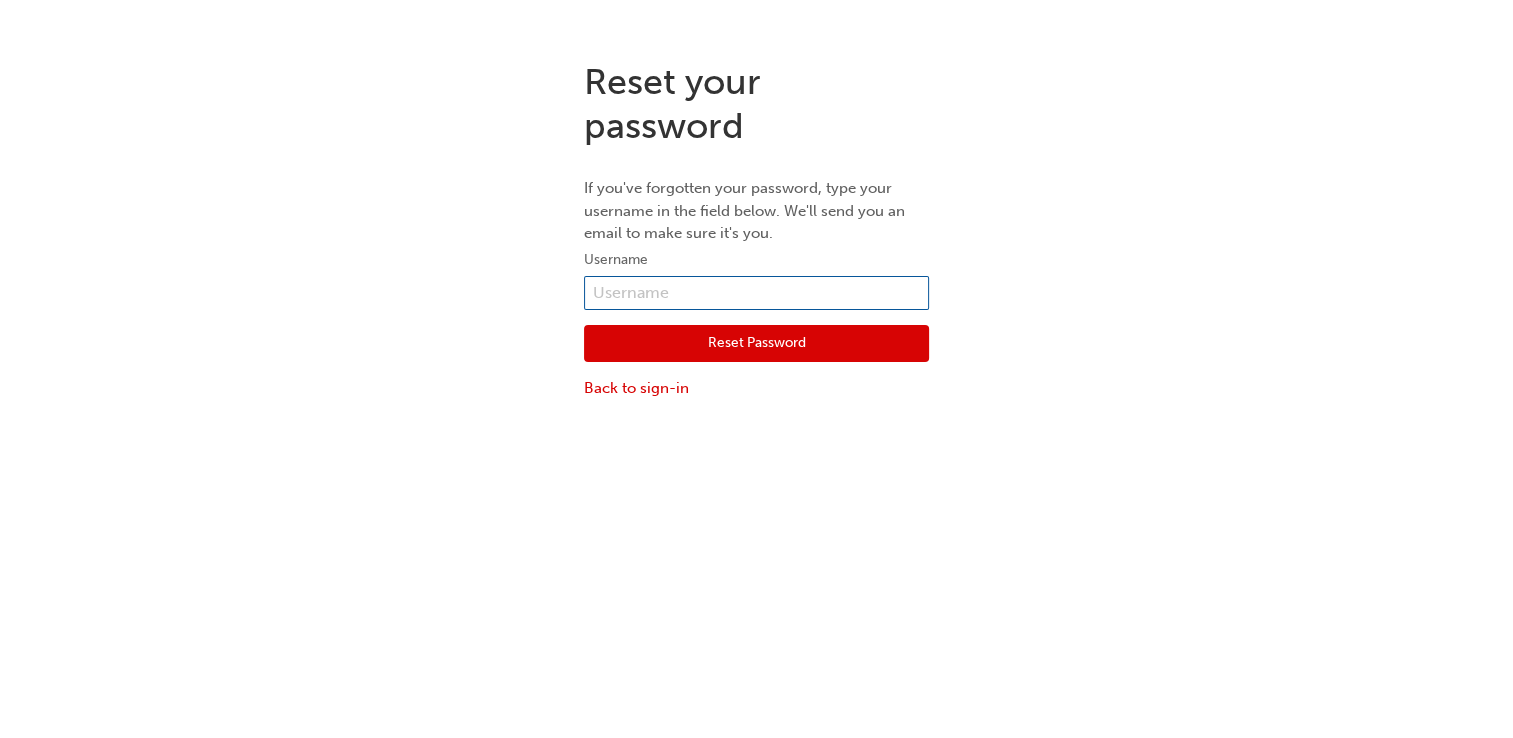 click at bounding box center (756, 293) 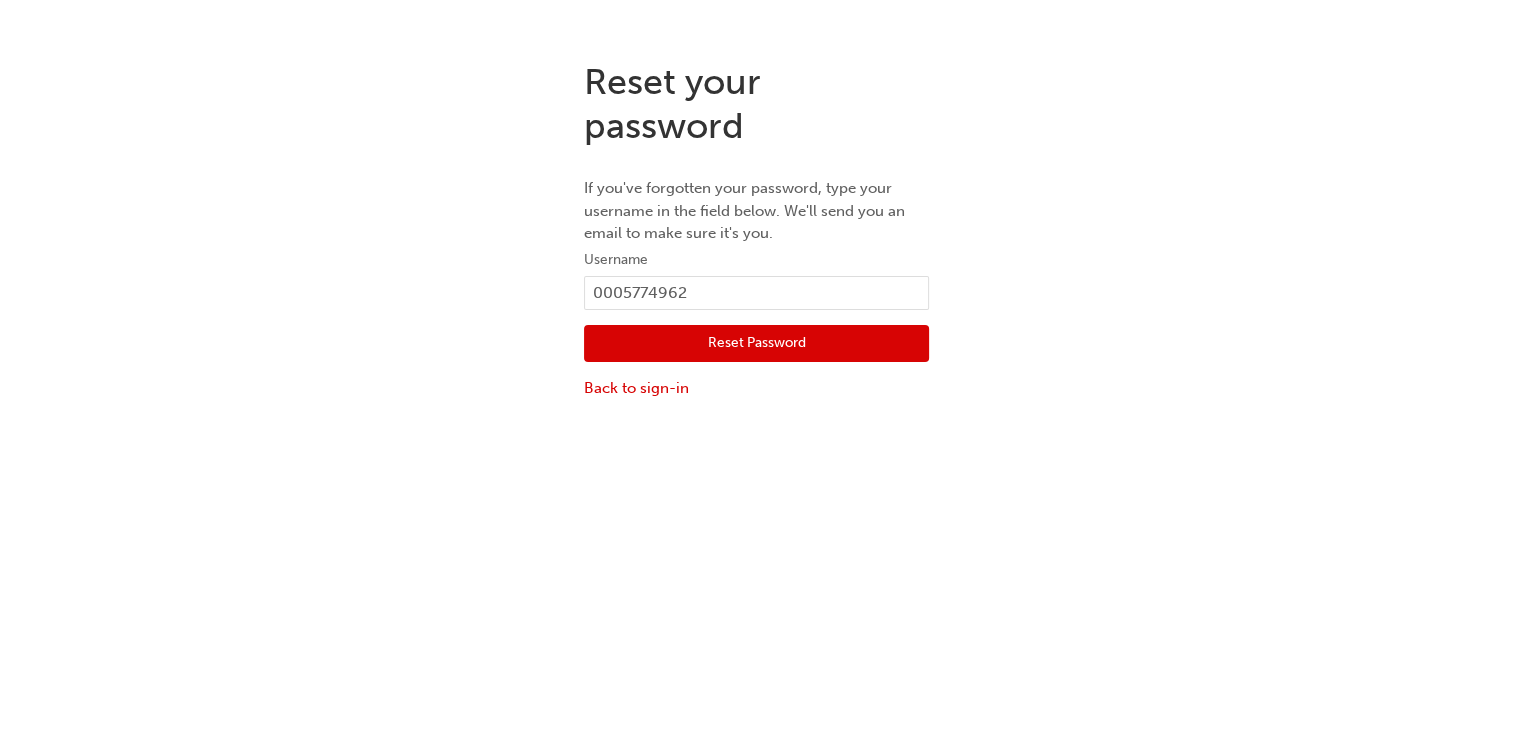 click on "Reset Password" at bounding box center (756, 344) 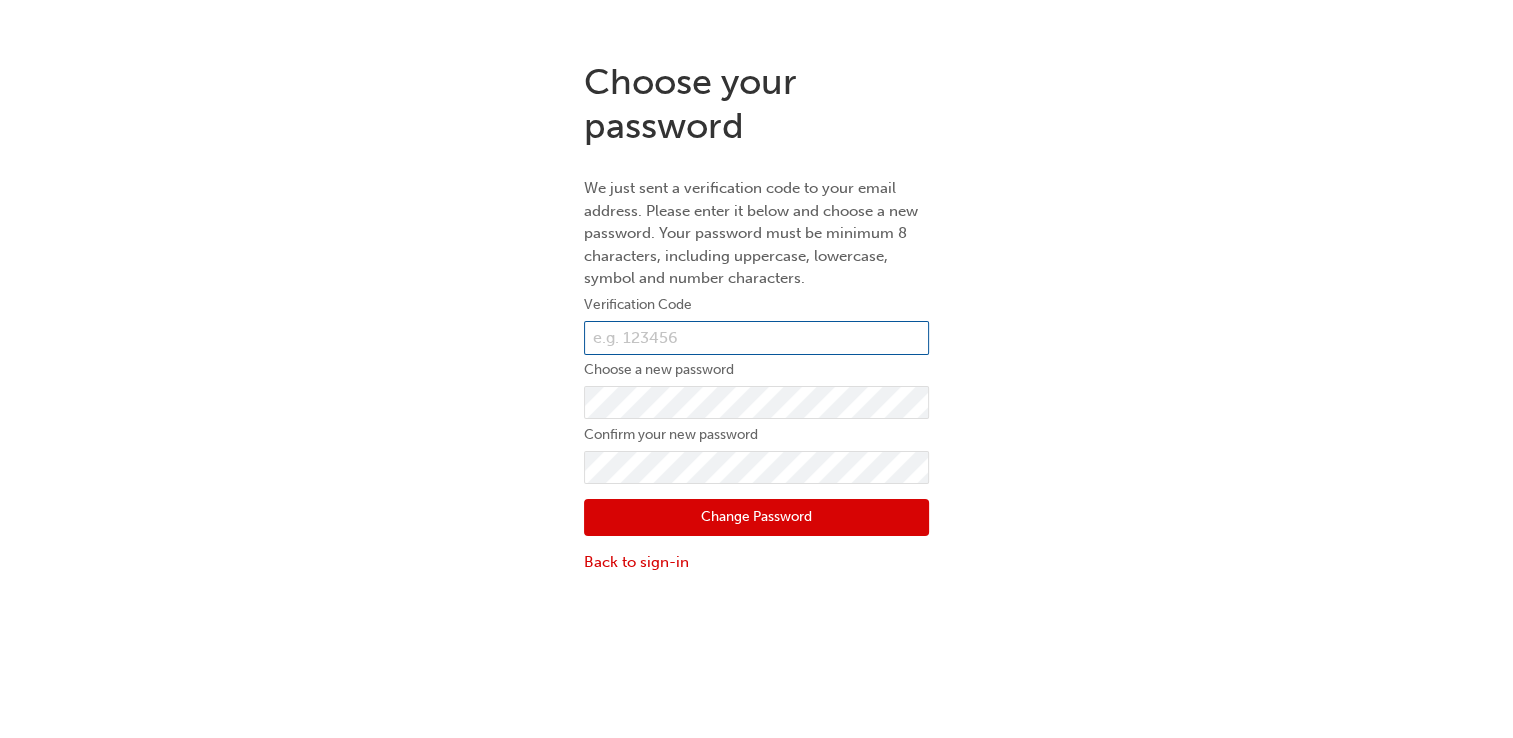 click at bounding box center (756, 338) 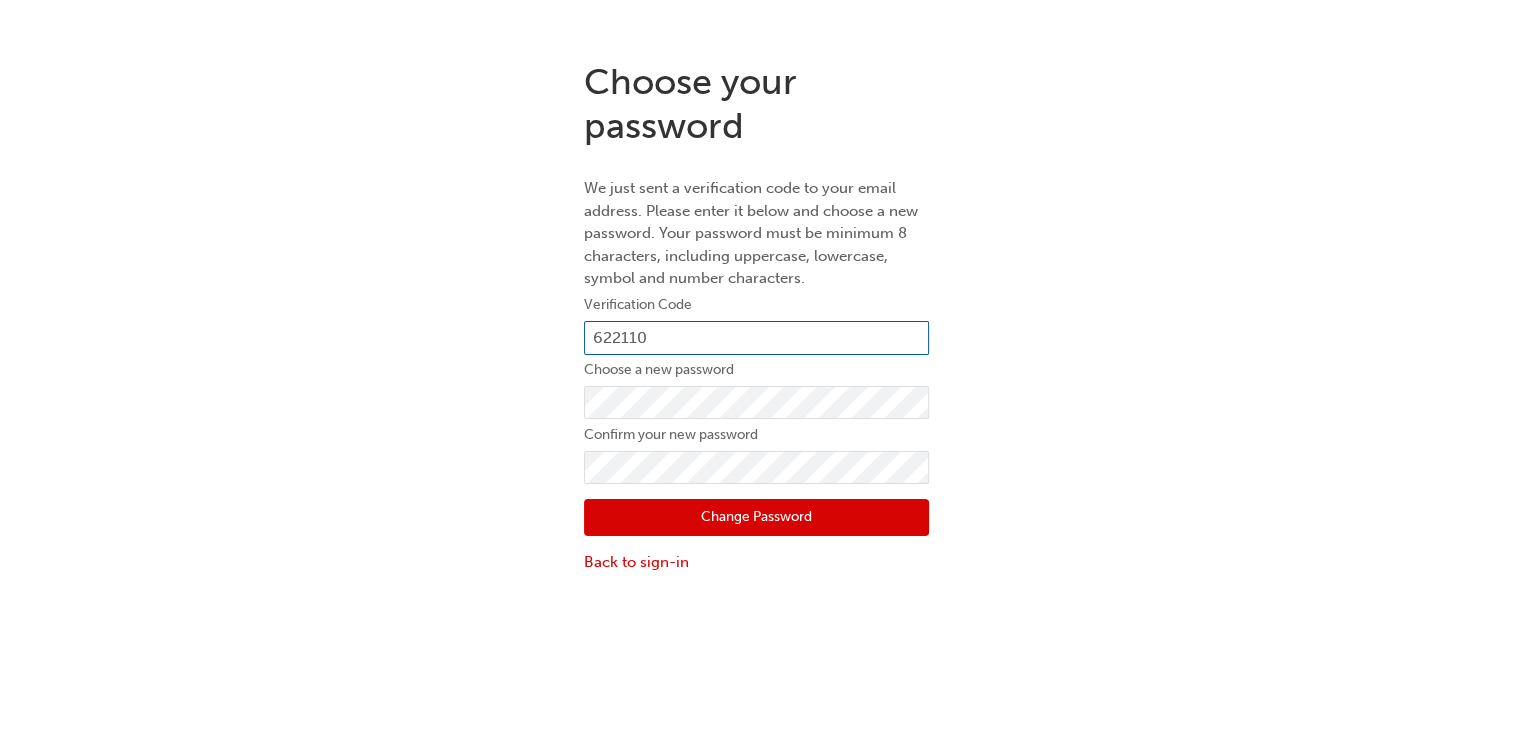 type on "622110" 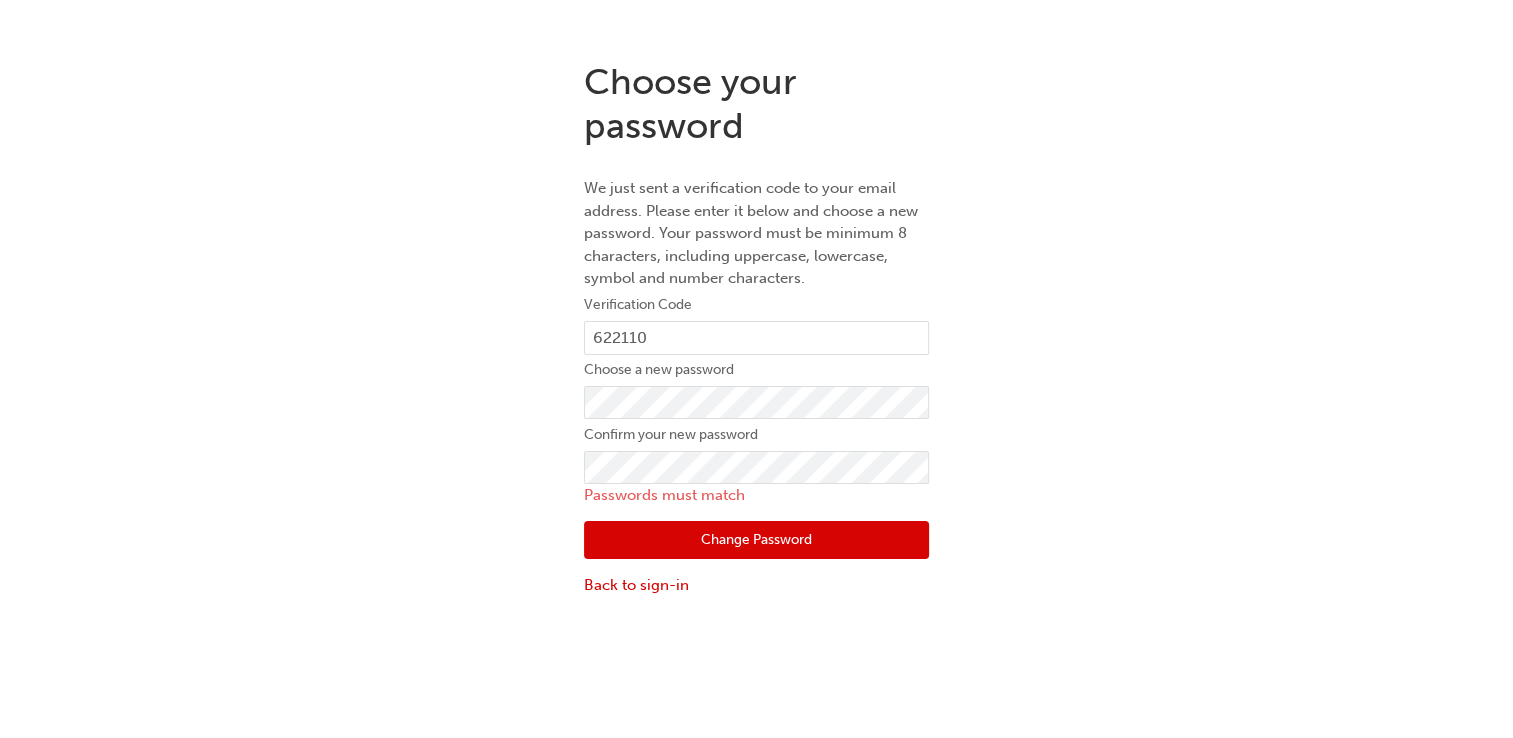 drag, startPoint x: 703, startPoint y: 482, endPoint x: 746, endPoint y: 538, distance: 70.60453 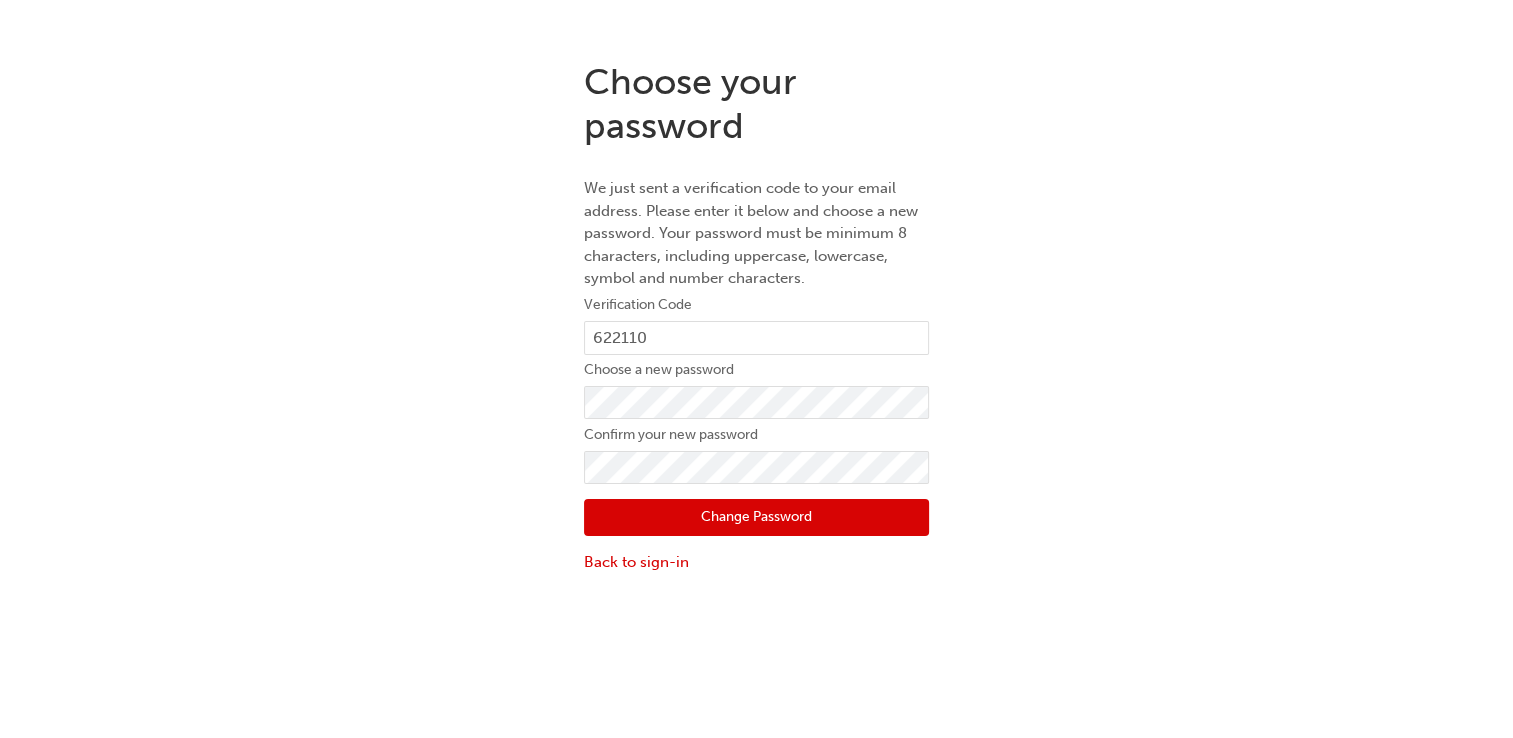 click on "Change Password" at bounding box center (756, 518) 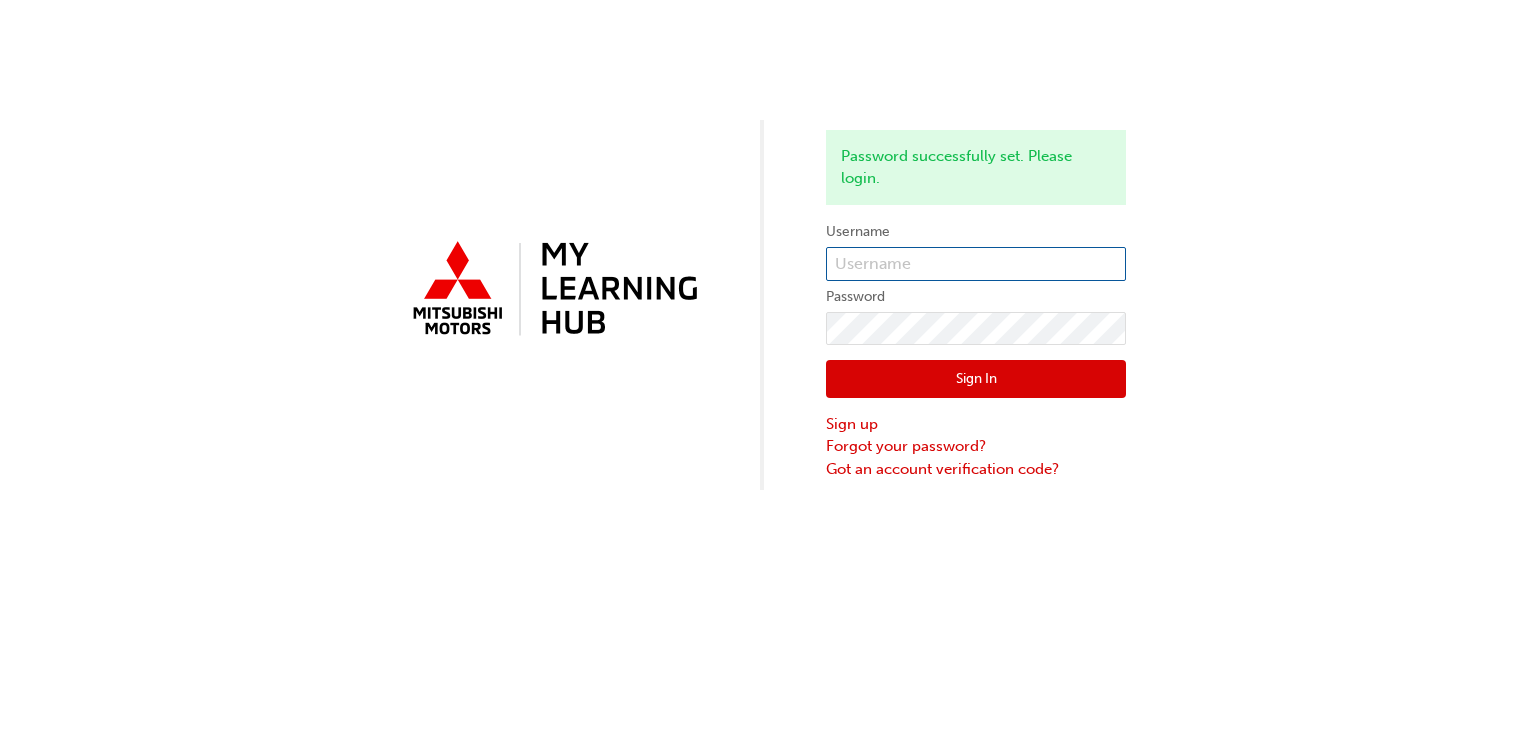 type on "5774962" 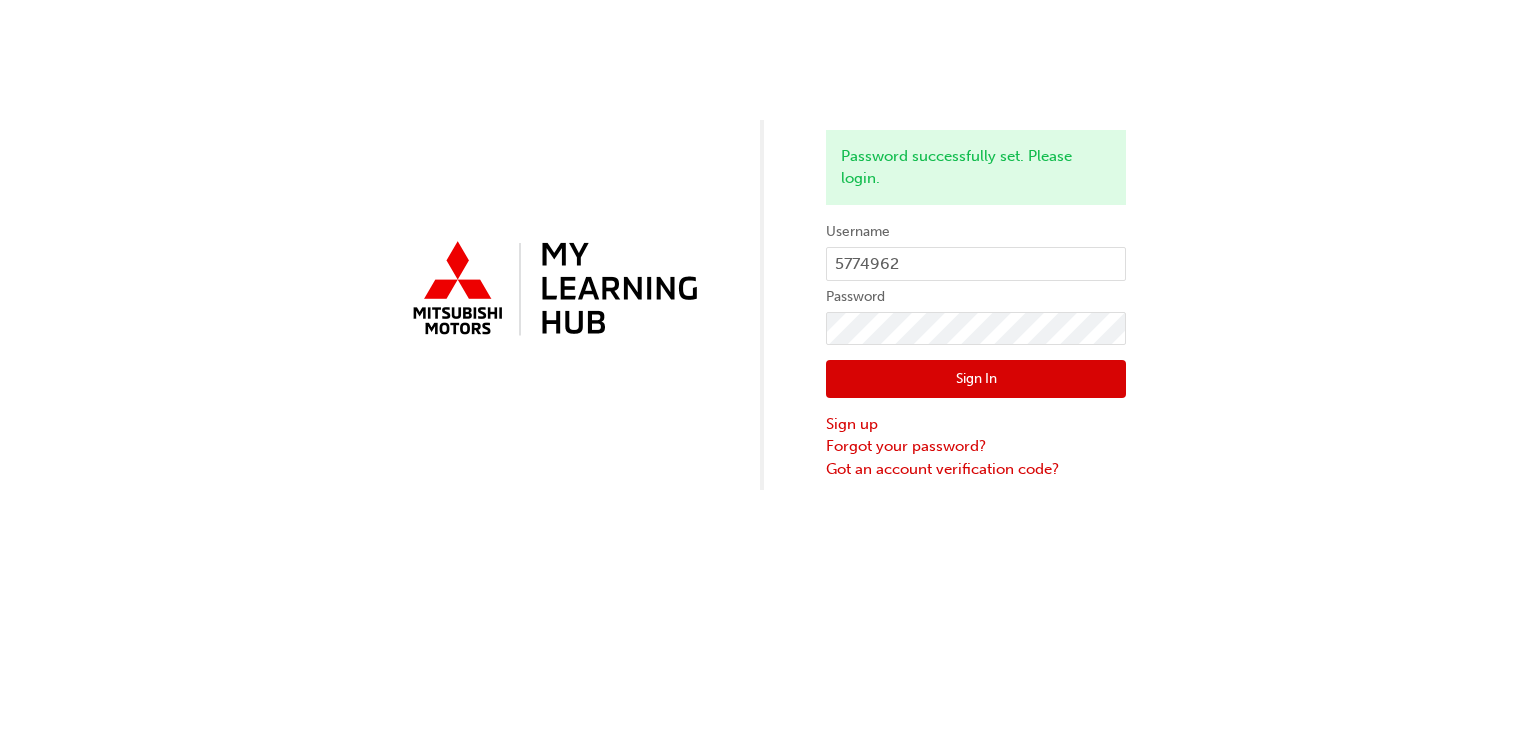 click on "Sign In" at bounding box center (976, 379) 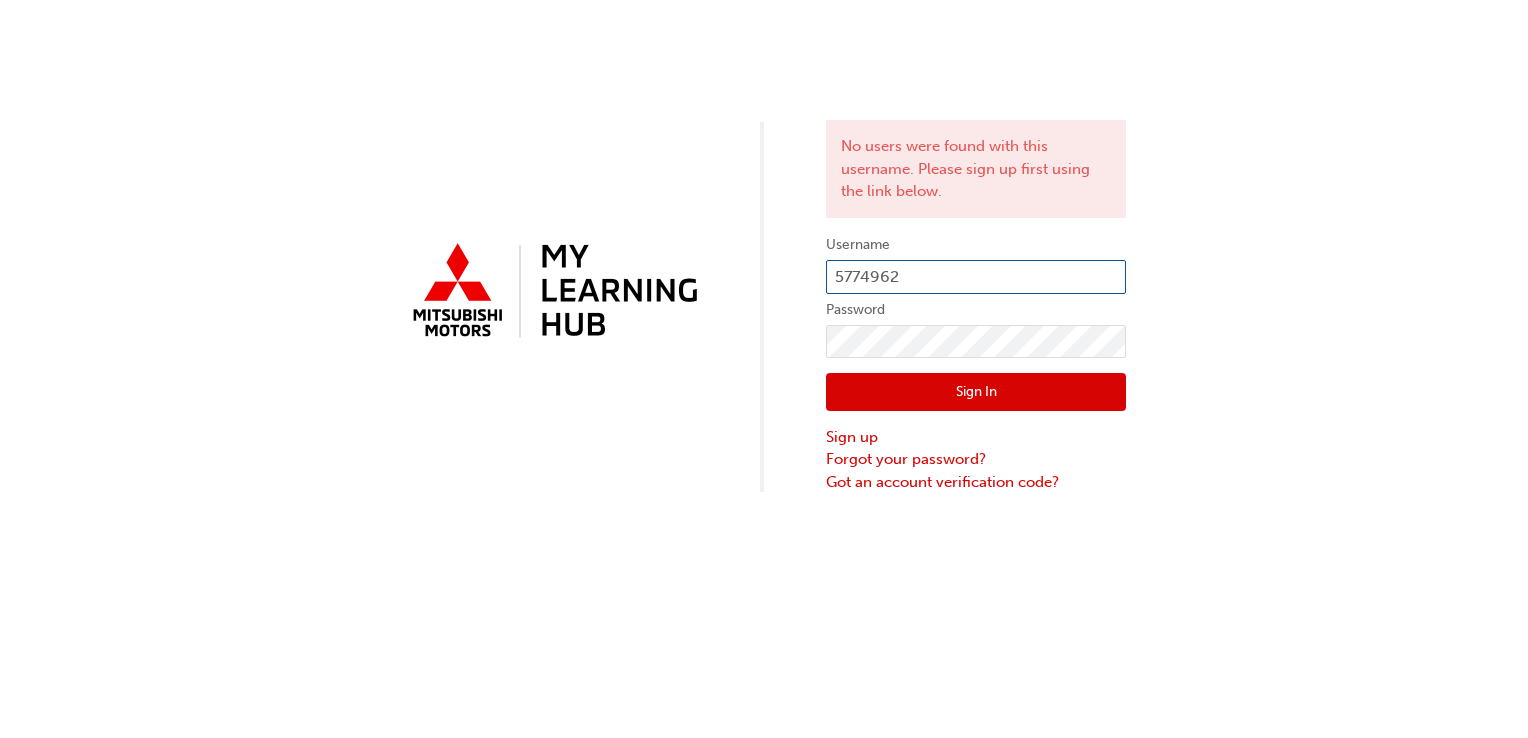 click on "5774962" at bounding box center (976, 277) 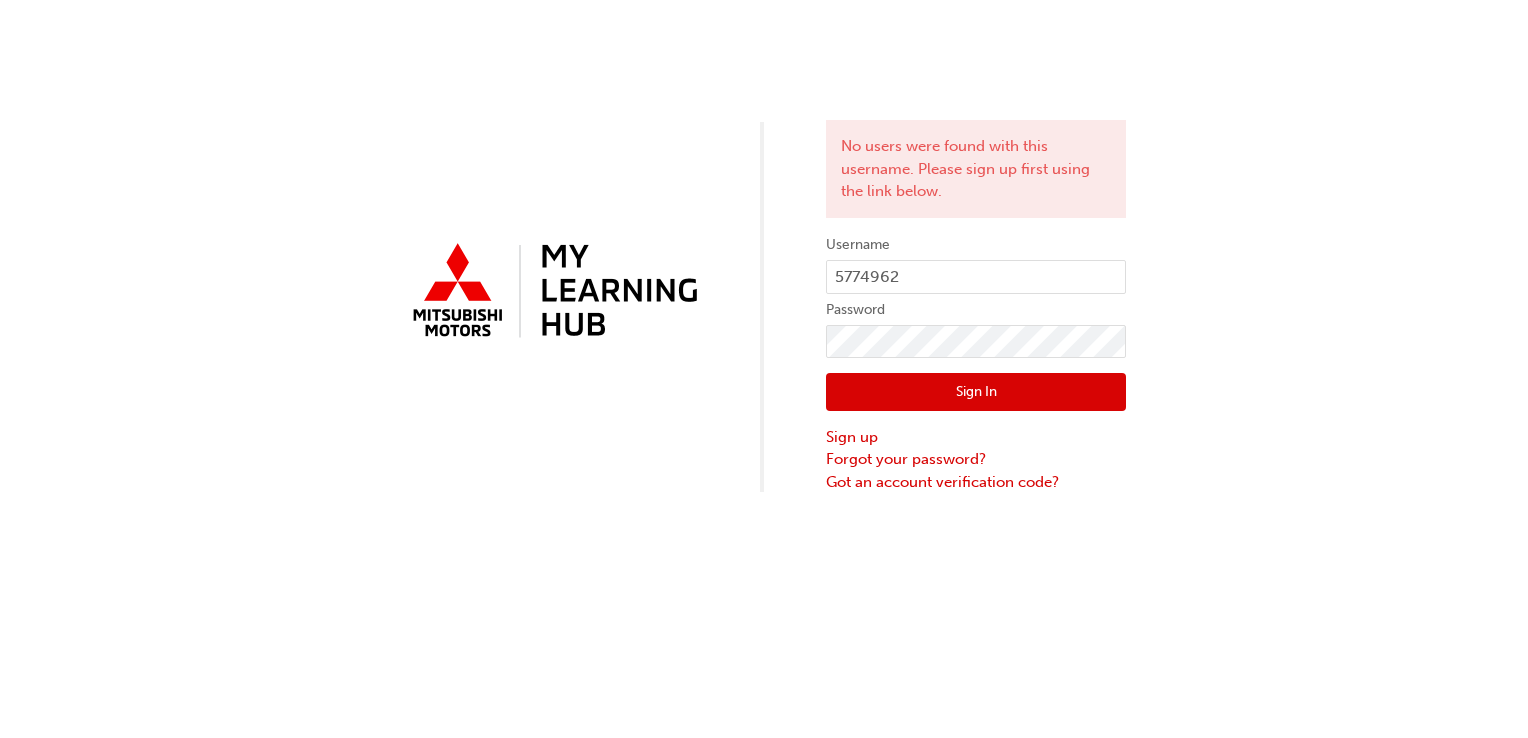 click on "Sign In" at bounding box center (976, 392) 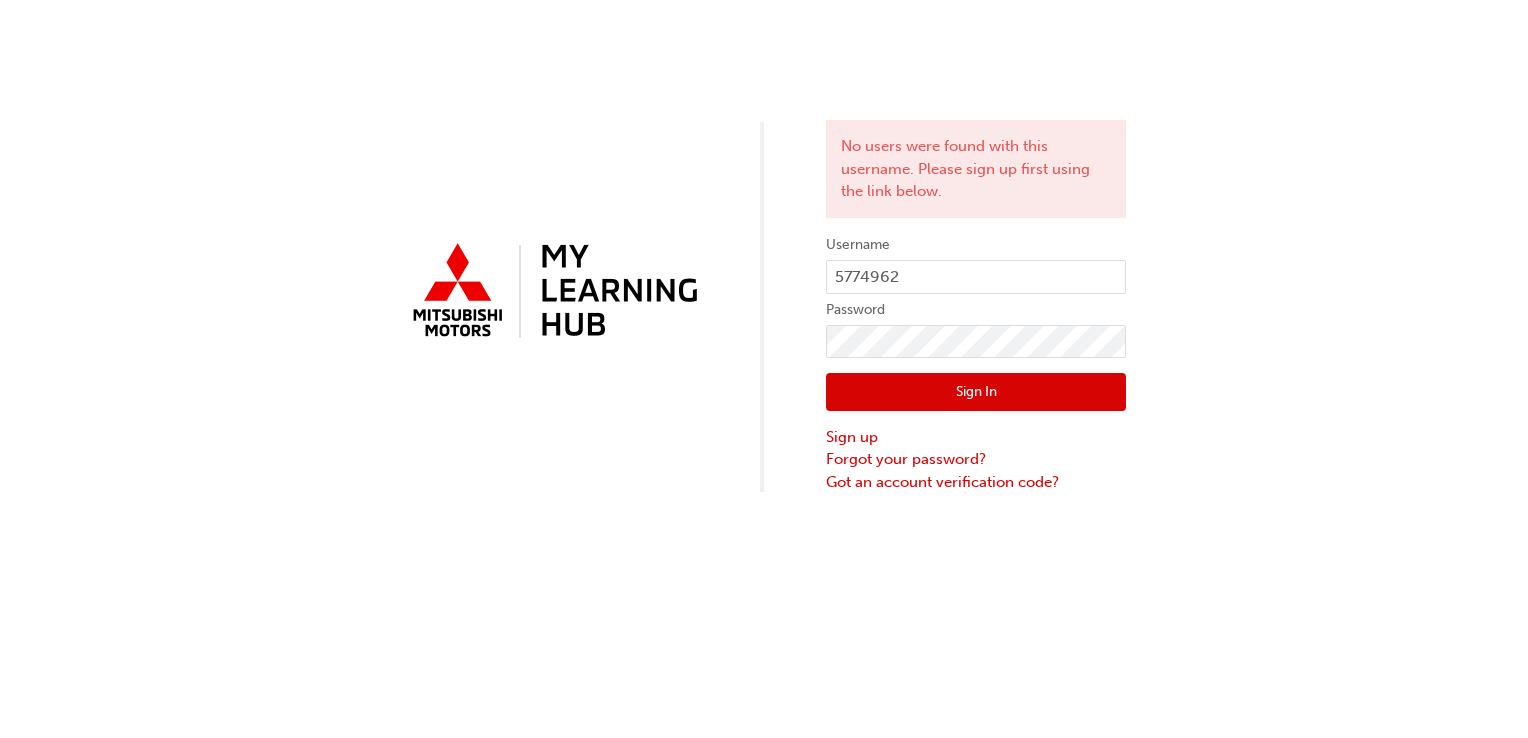 click on "Sign In" at bounding box center (976, 392) 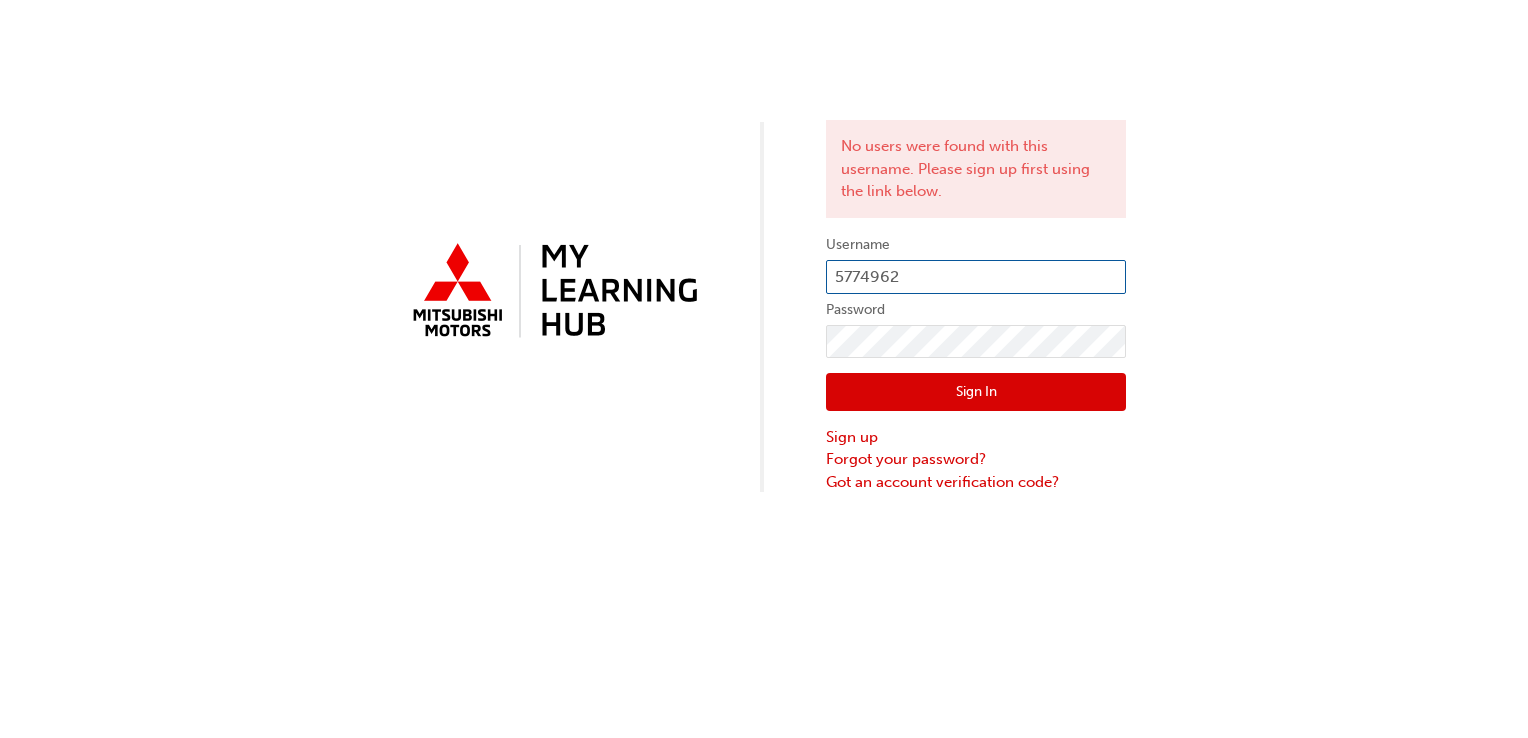 click on "5774962" at bounding box center (976, 277) 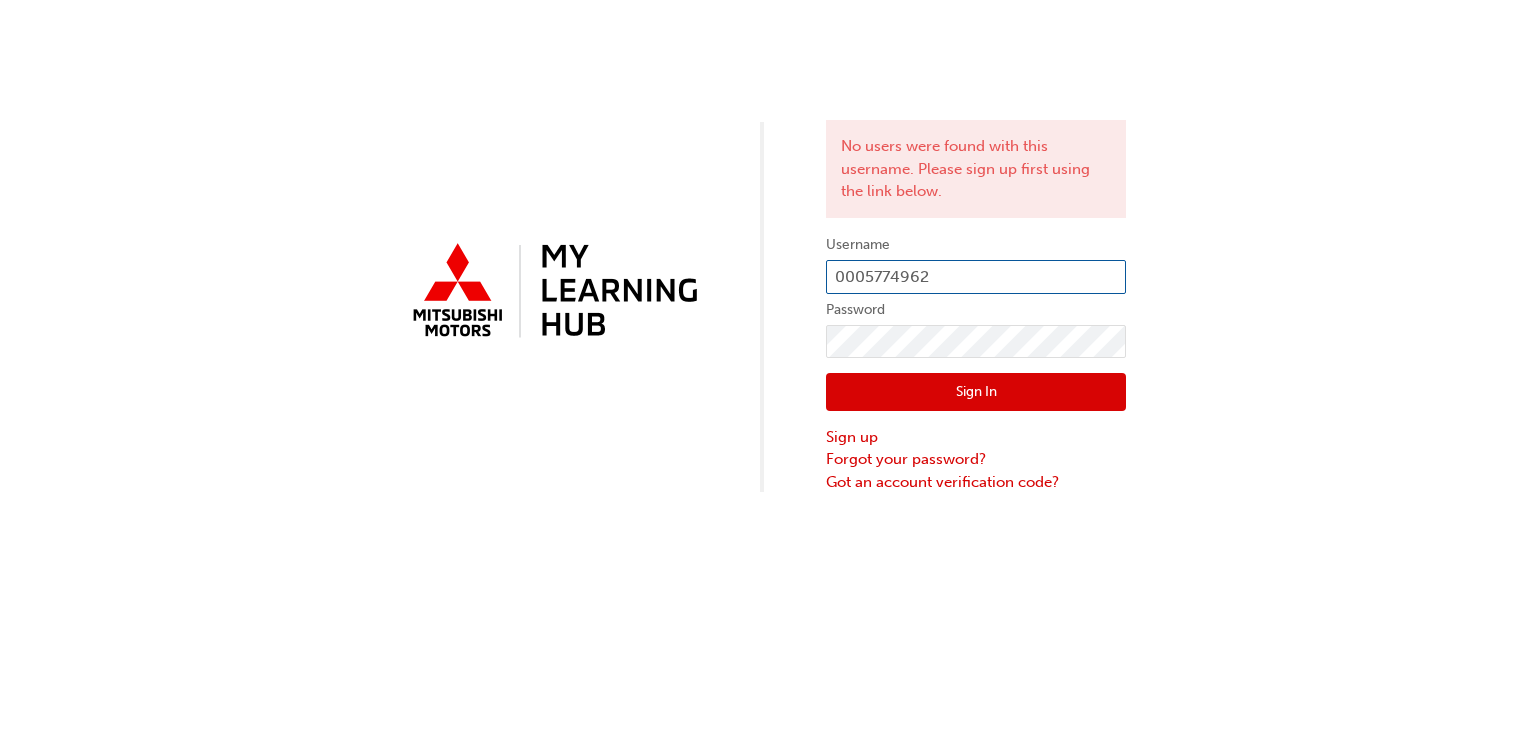 type on "0005774962" 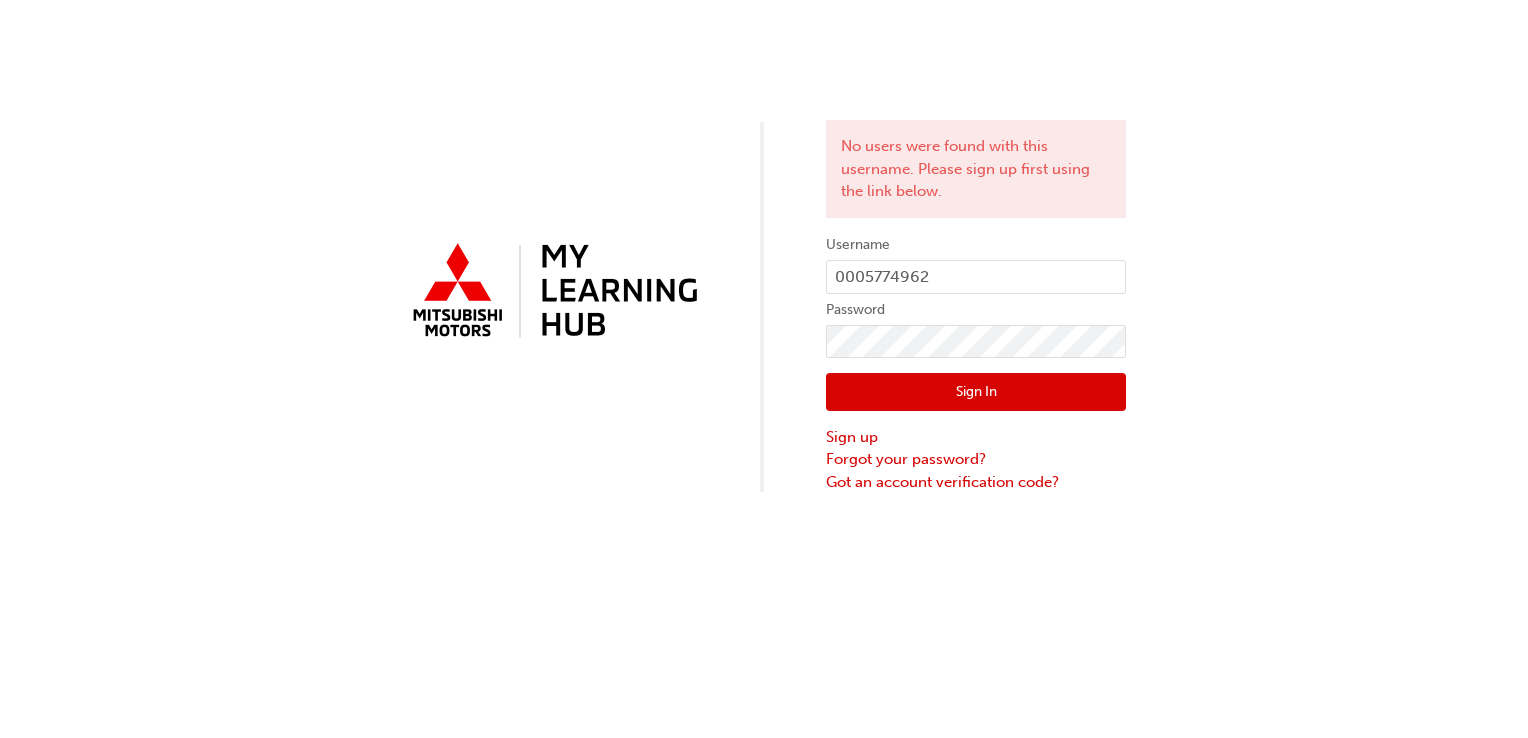 click on "Sign In" at bounding box center (976, 392) 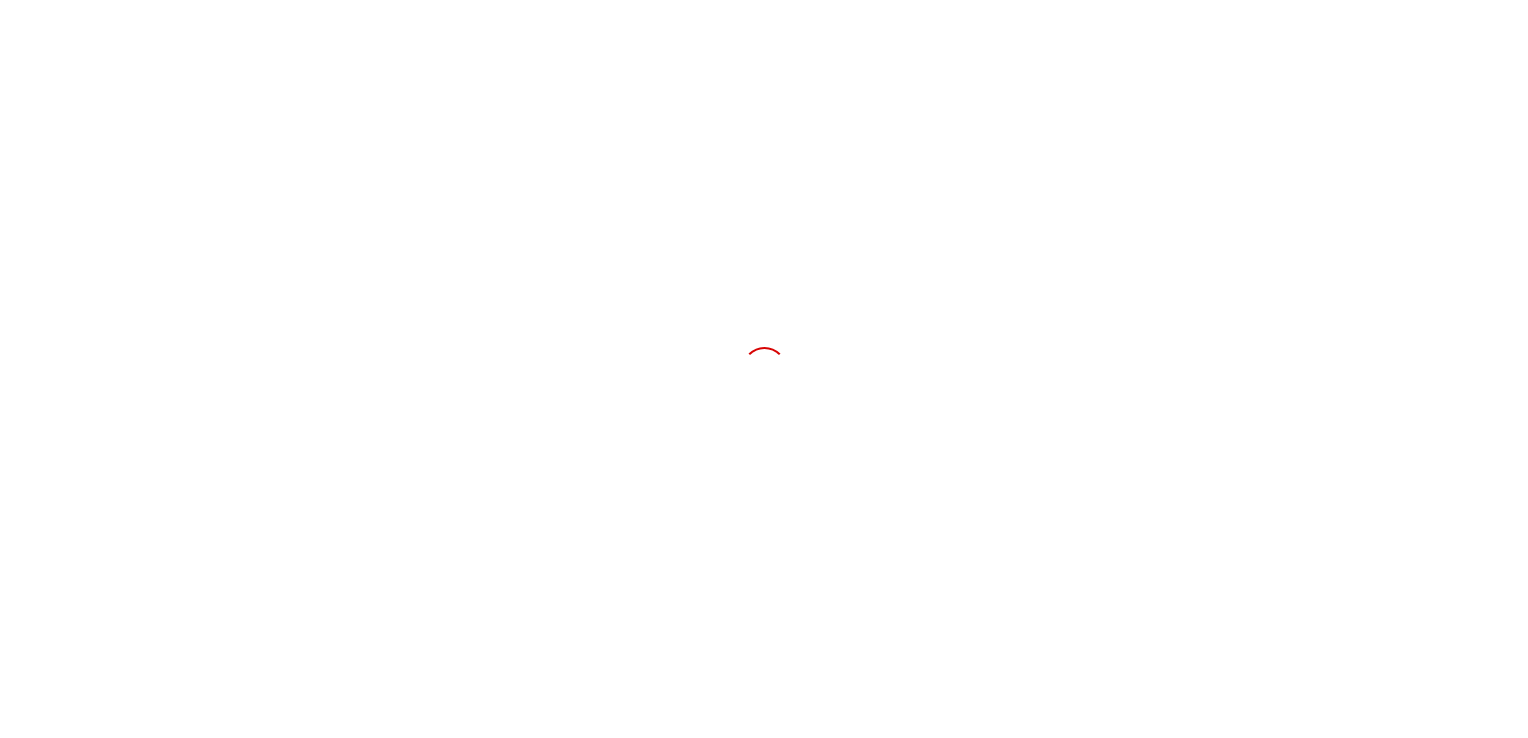 scroll, scrollTop: 0, scrollLeft: 0, axis: both 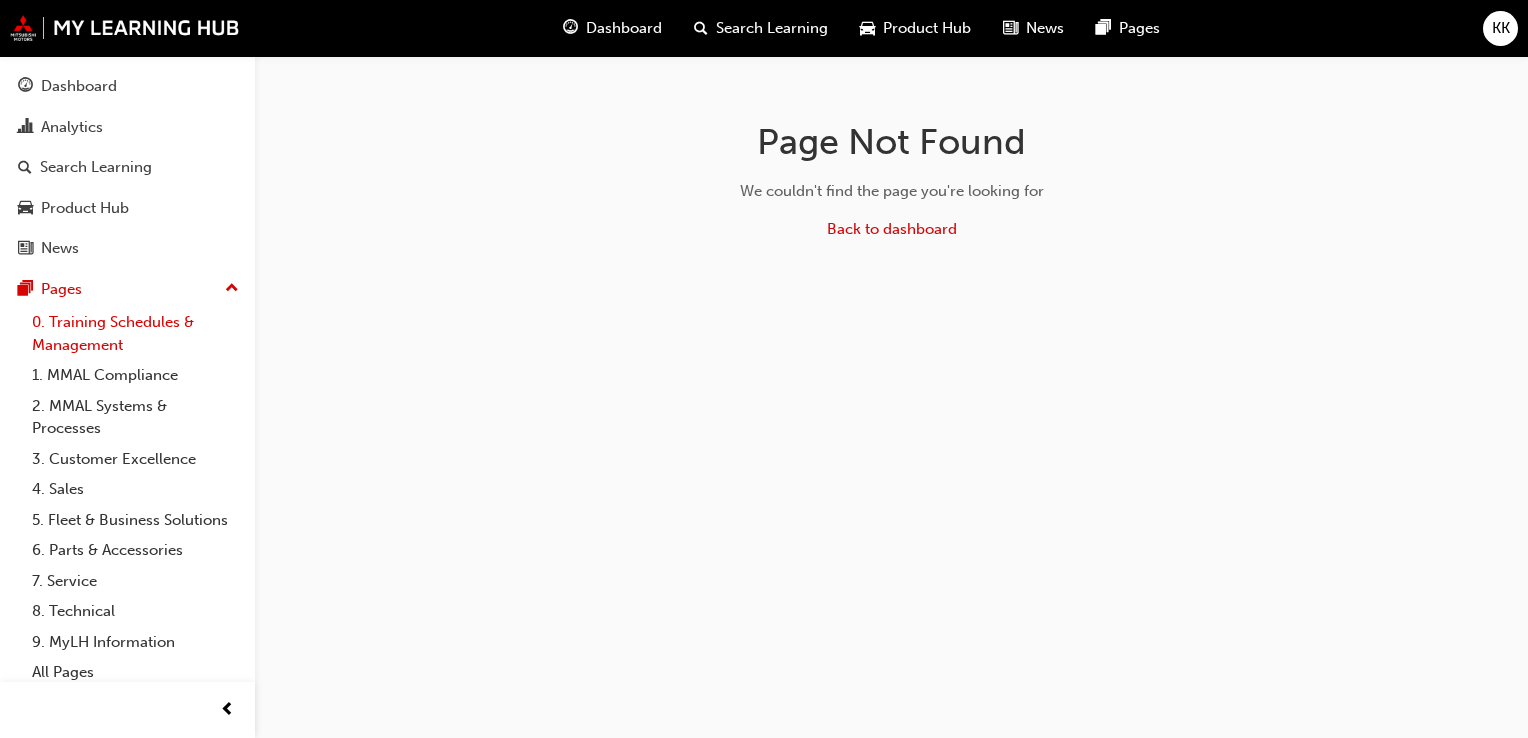click on "0. Training Schedules & Management" at bounding box center (135, 333) 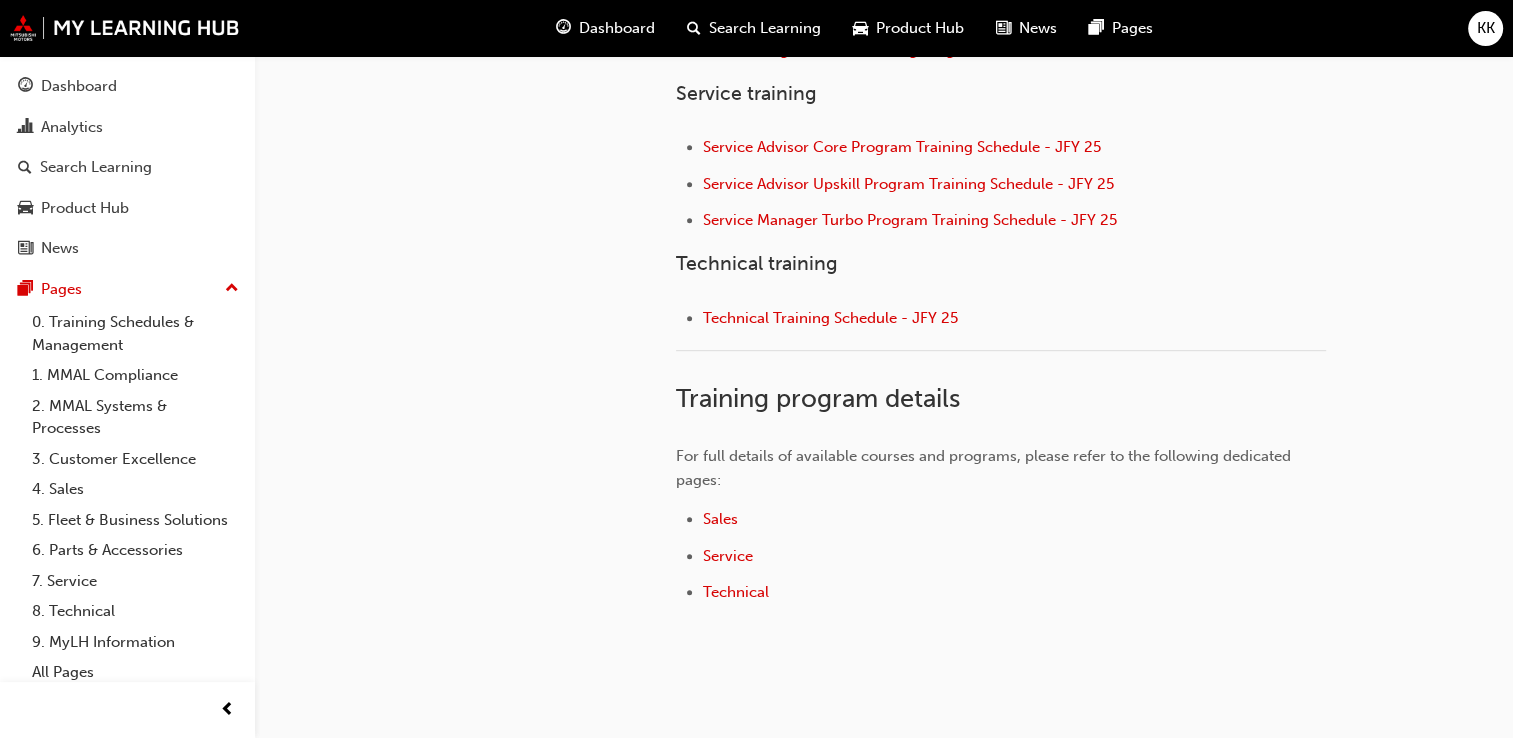 scroll, scrollTop: 926, scrollLeft: 0, axis: vertical 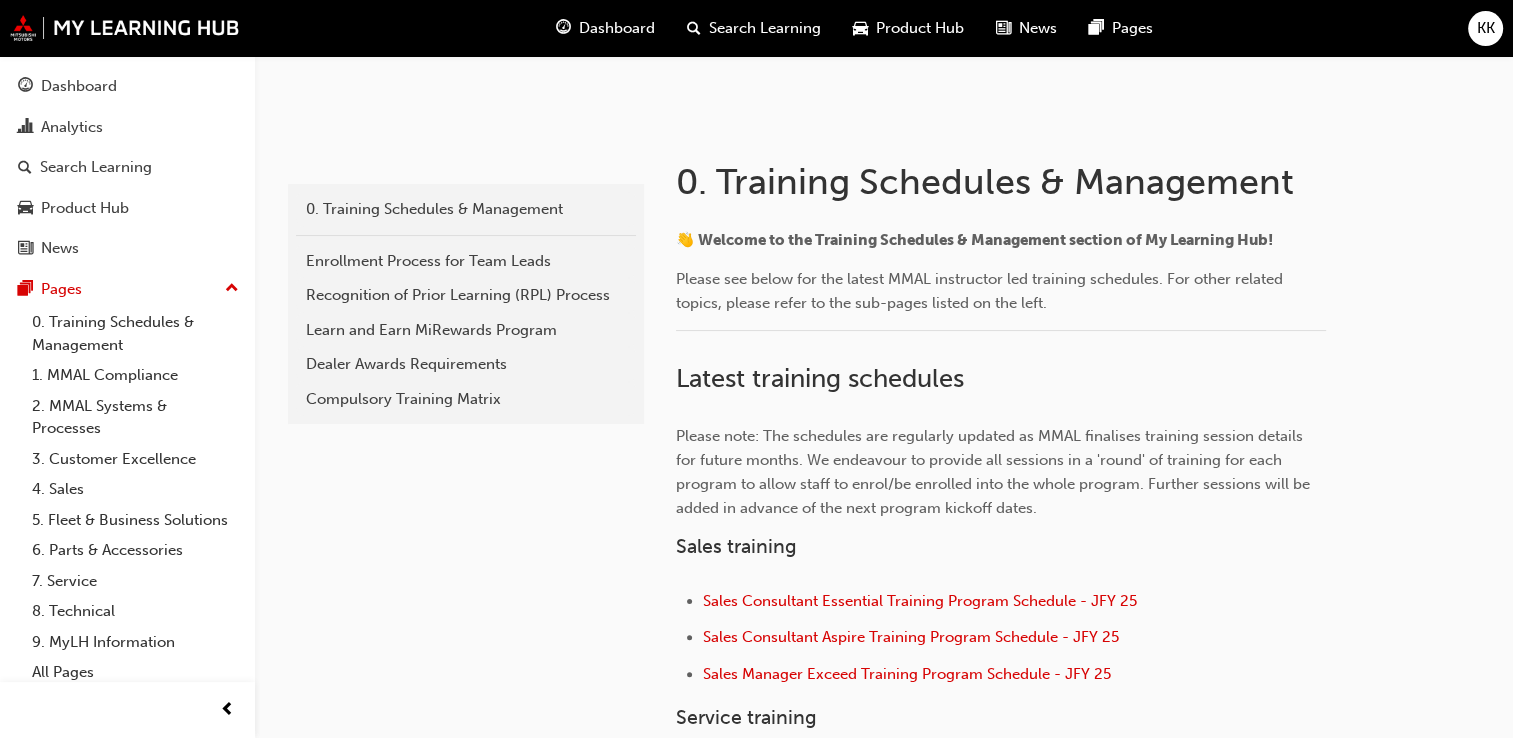 click on "Dashboard" at bounding box center (617, 28) 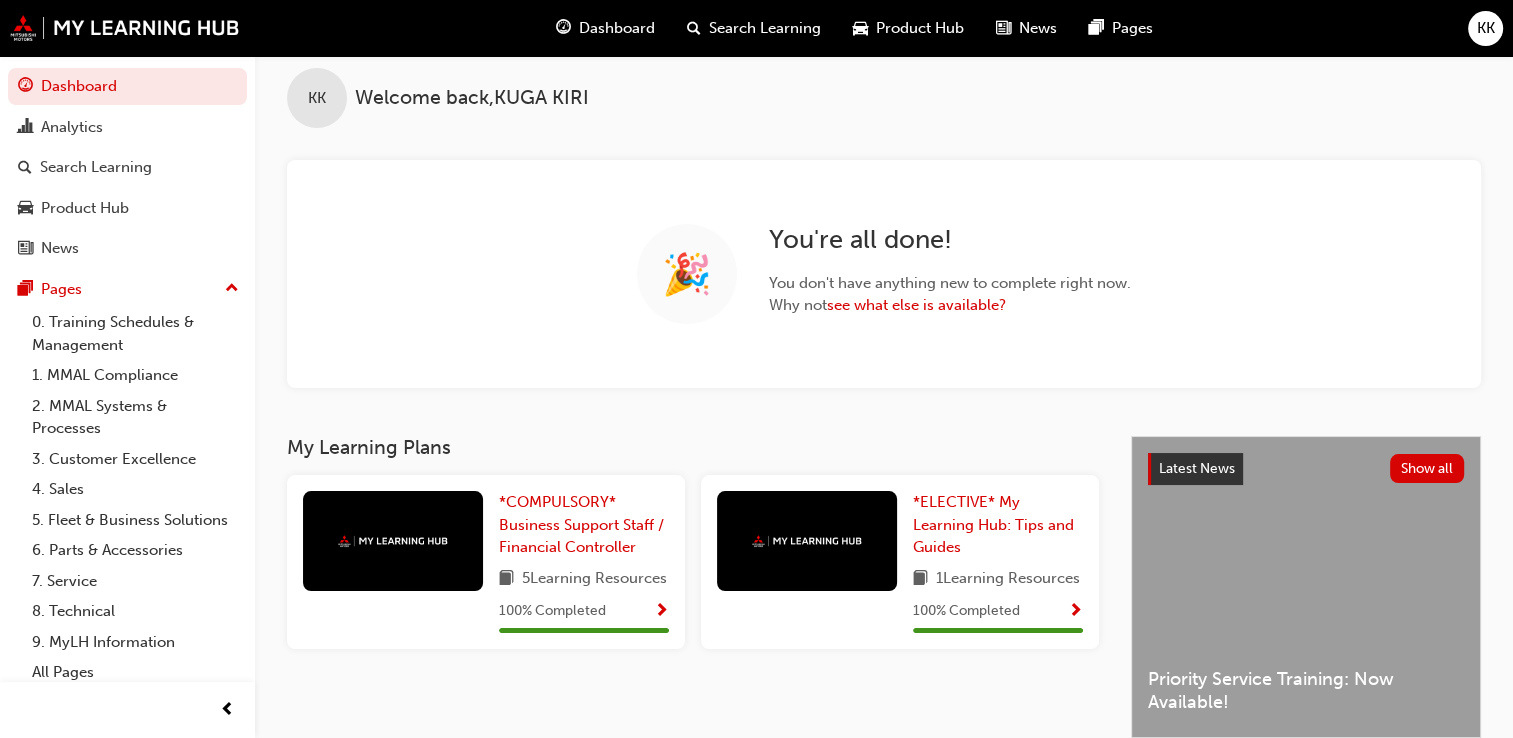 scroll, scrollTop: 0, scrollLeft: 0, axis: both 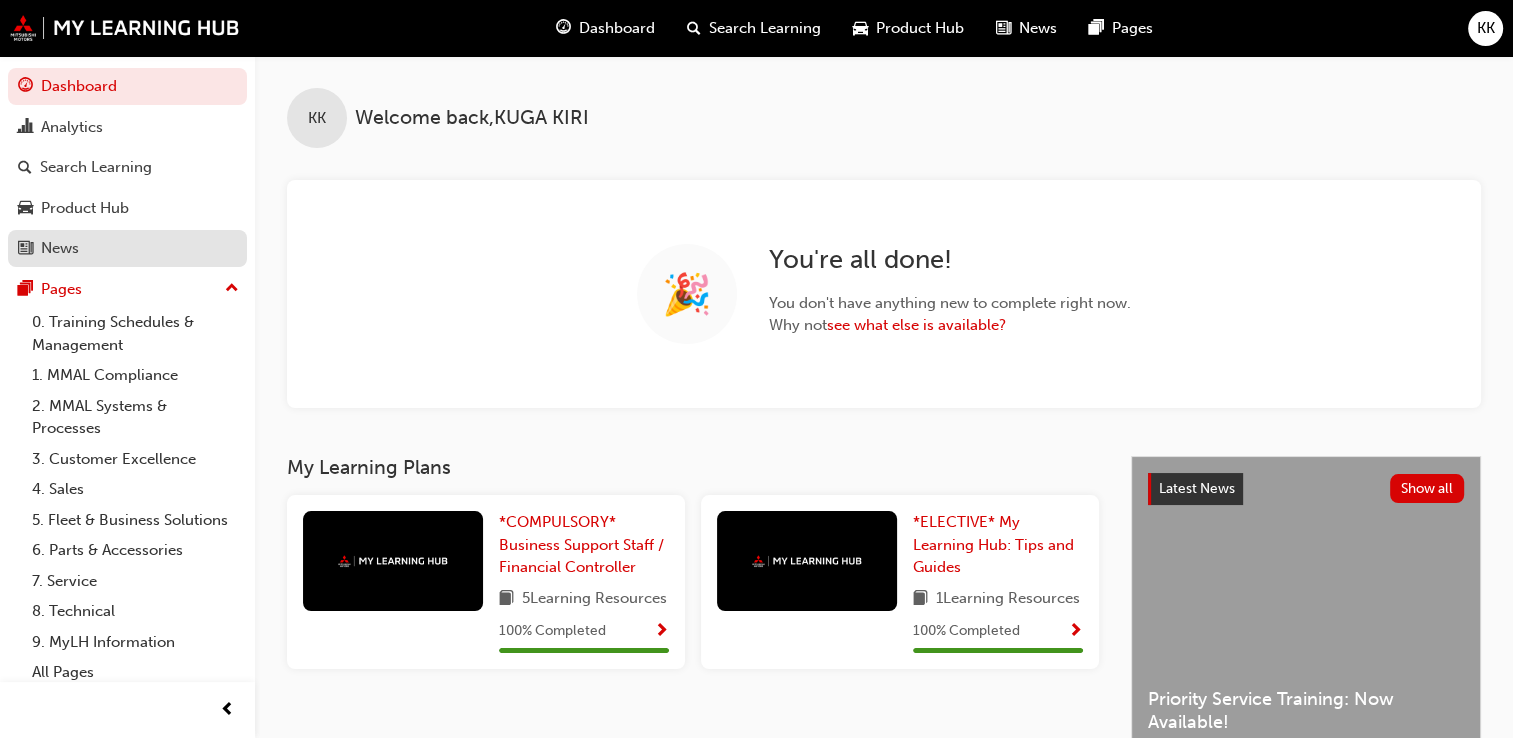 click on "News" at bounding box center [60, 248] 